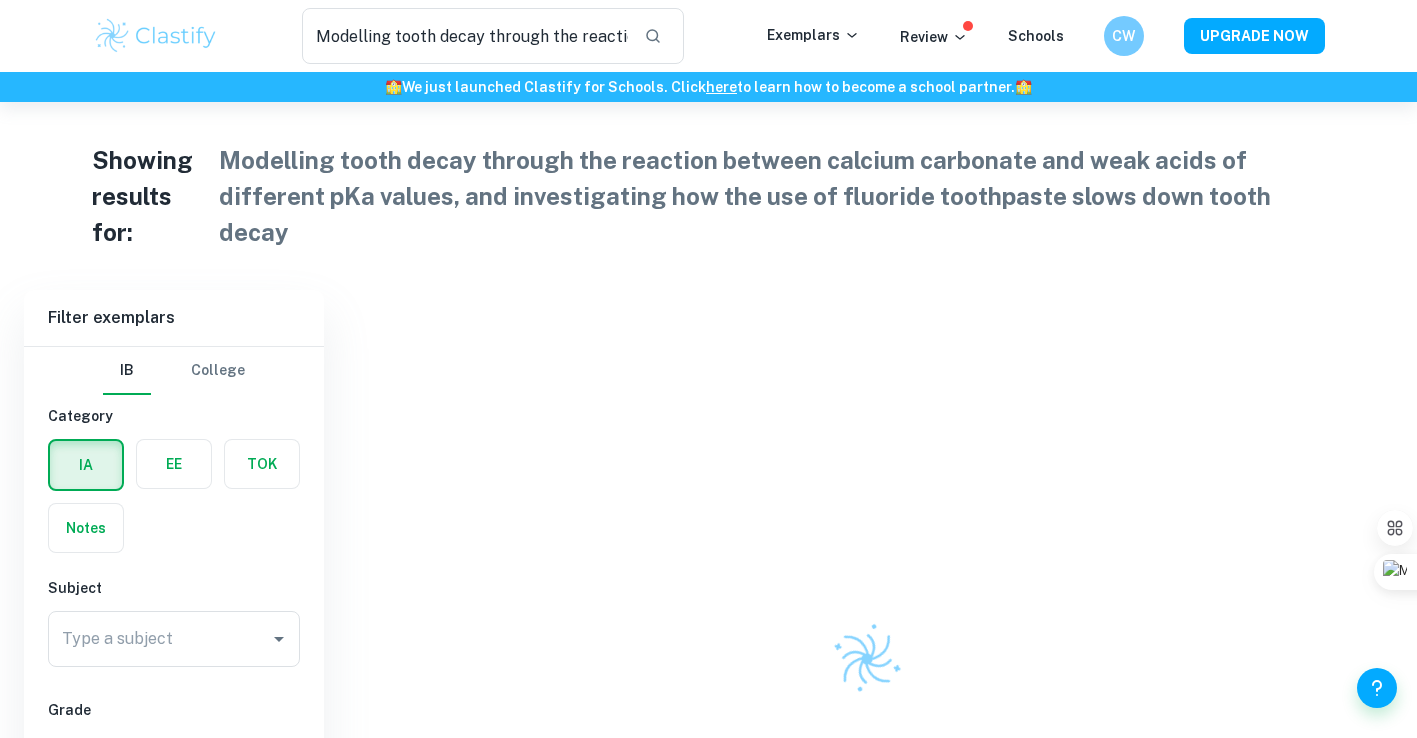 scroll, scrollTop: 0, scrollLeft: 0, axis: both 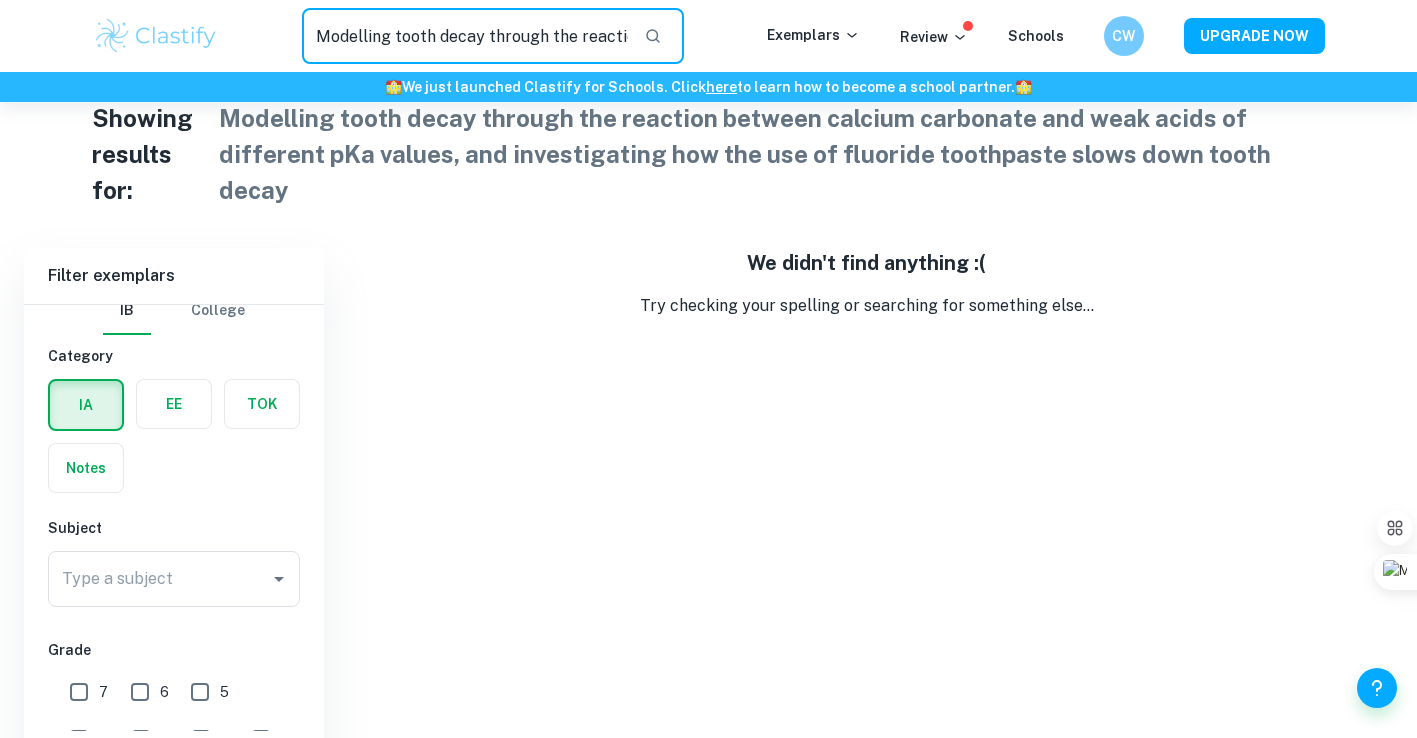 click on "Modelling tooth decay through the reaction between calcium carbonate and weak acids of different pKa values, and investigating how the use of fluoride toothpaste slows down tooth  decay" at bounding box center (465, 36) 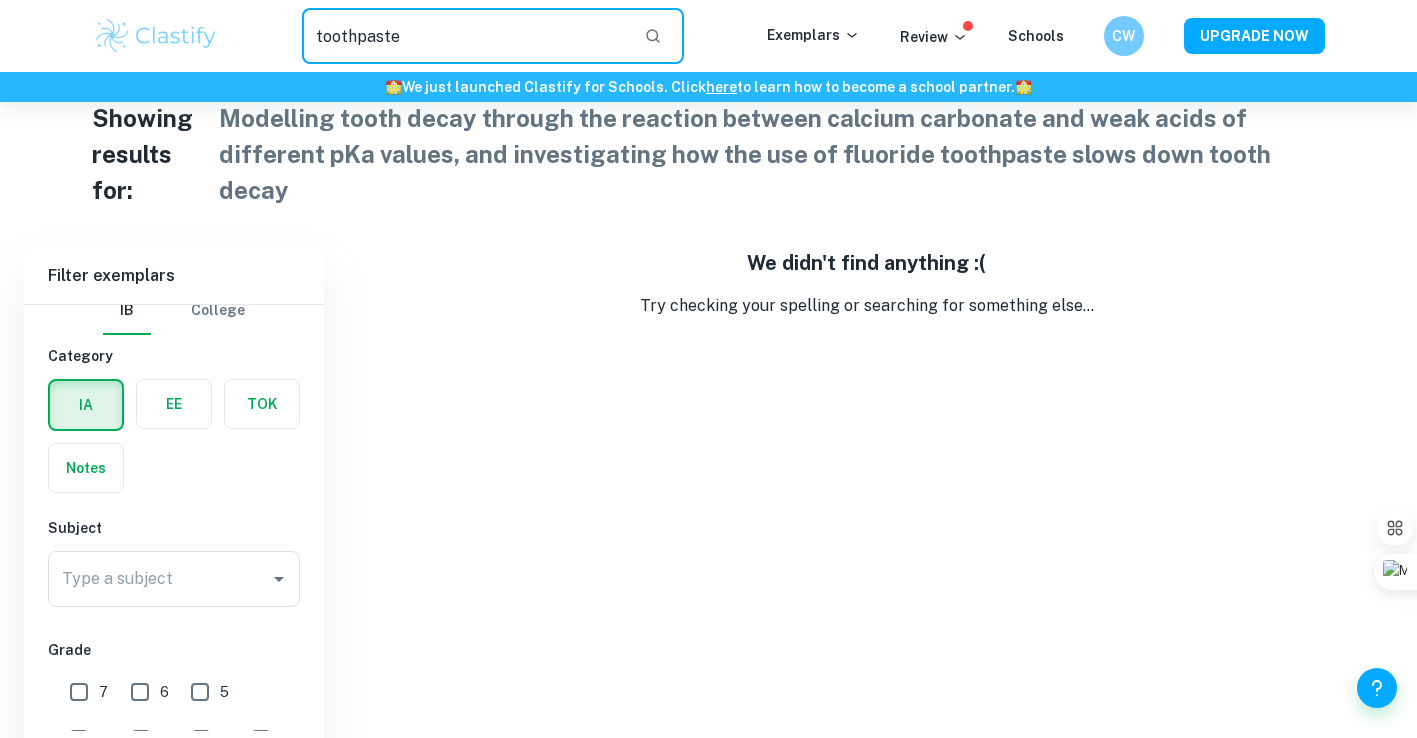 type on "toothpaste" 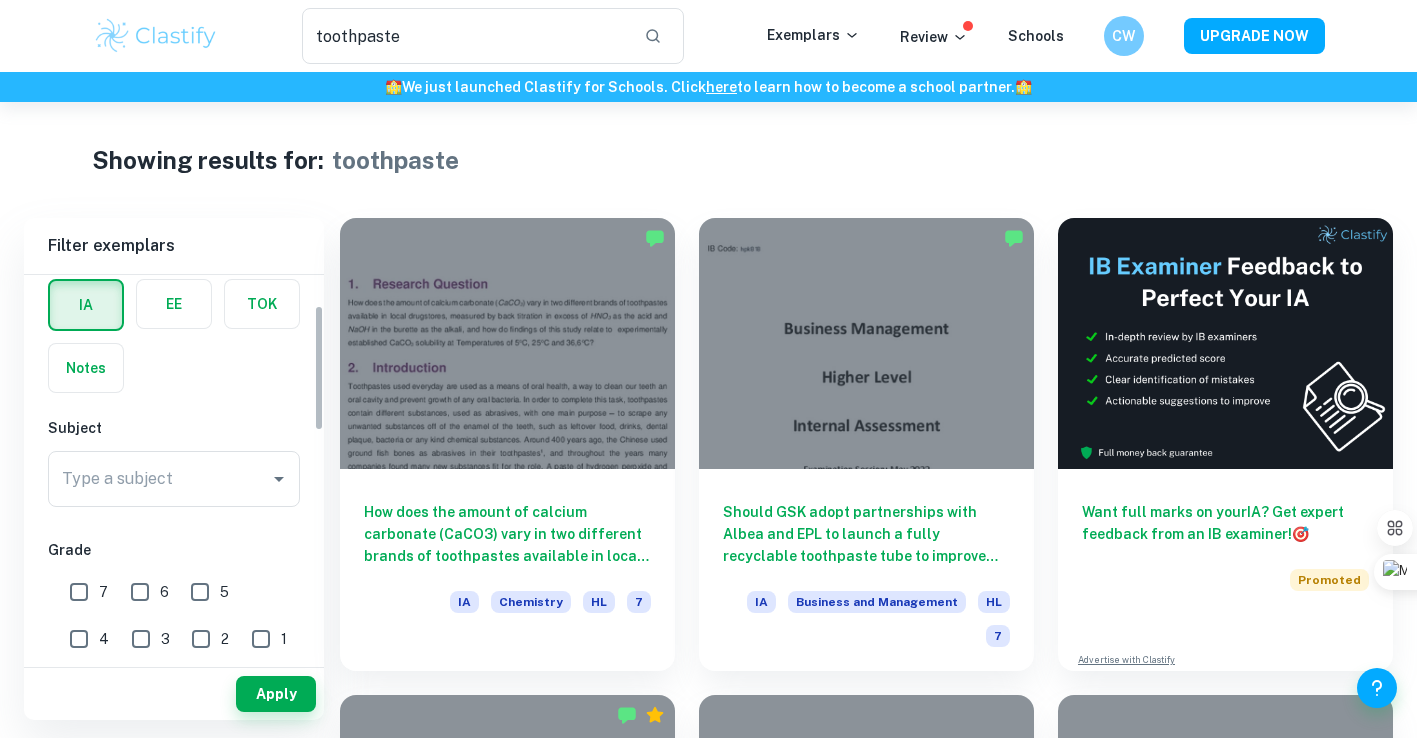 scroll, scrollTop: 93, scrollLeft: 0, axis: vertical 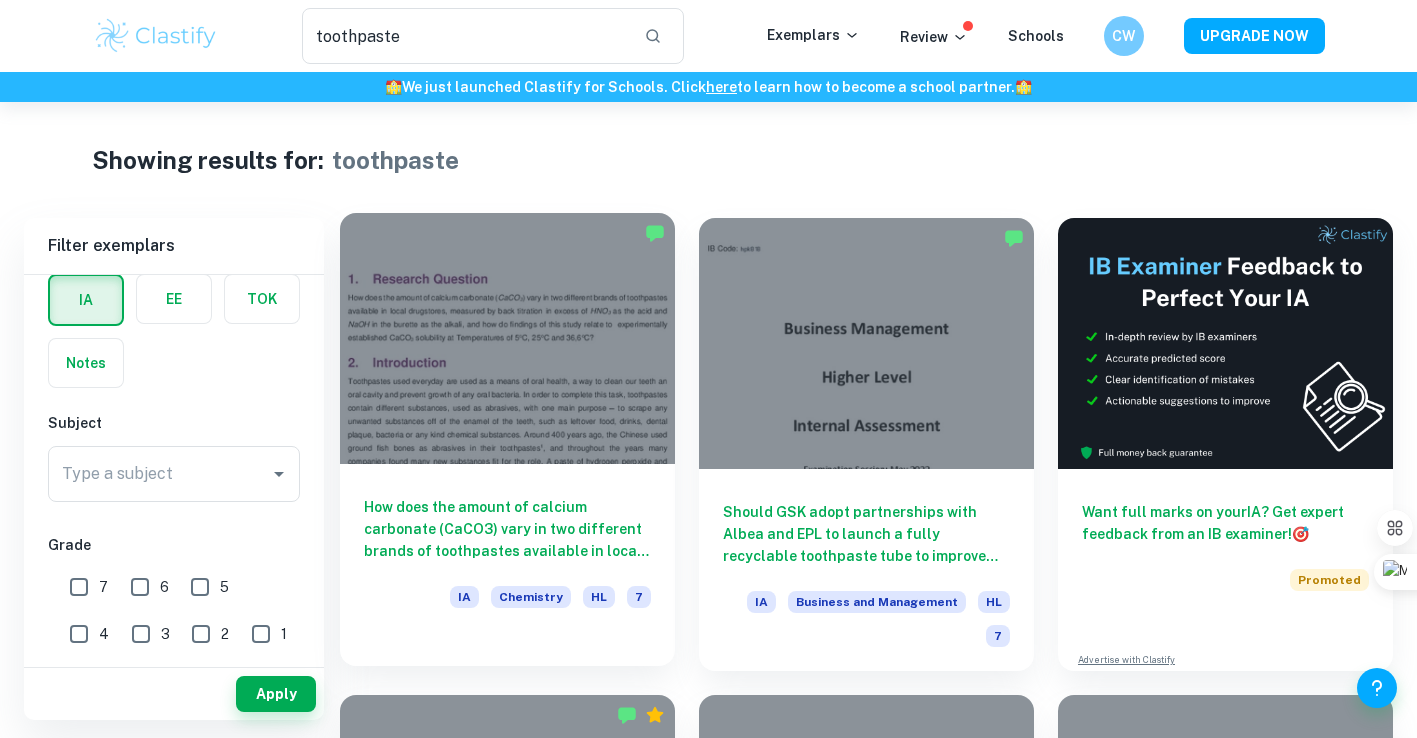 click on "How does the amount of calcium carbonate (CaCO3) vary in two different brands of toothpastes  available in local drugstores, measured by back titration in excess of HNO3 as the acid and  NaOH in the burette as the alkali, and how do findings of this study relate to experimentally  established CaCO3 solubility at Temperatures of 5 oC, 25oC and 36,6oC?" at bounding box center [507, 529] 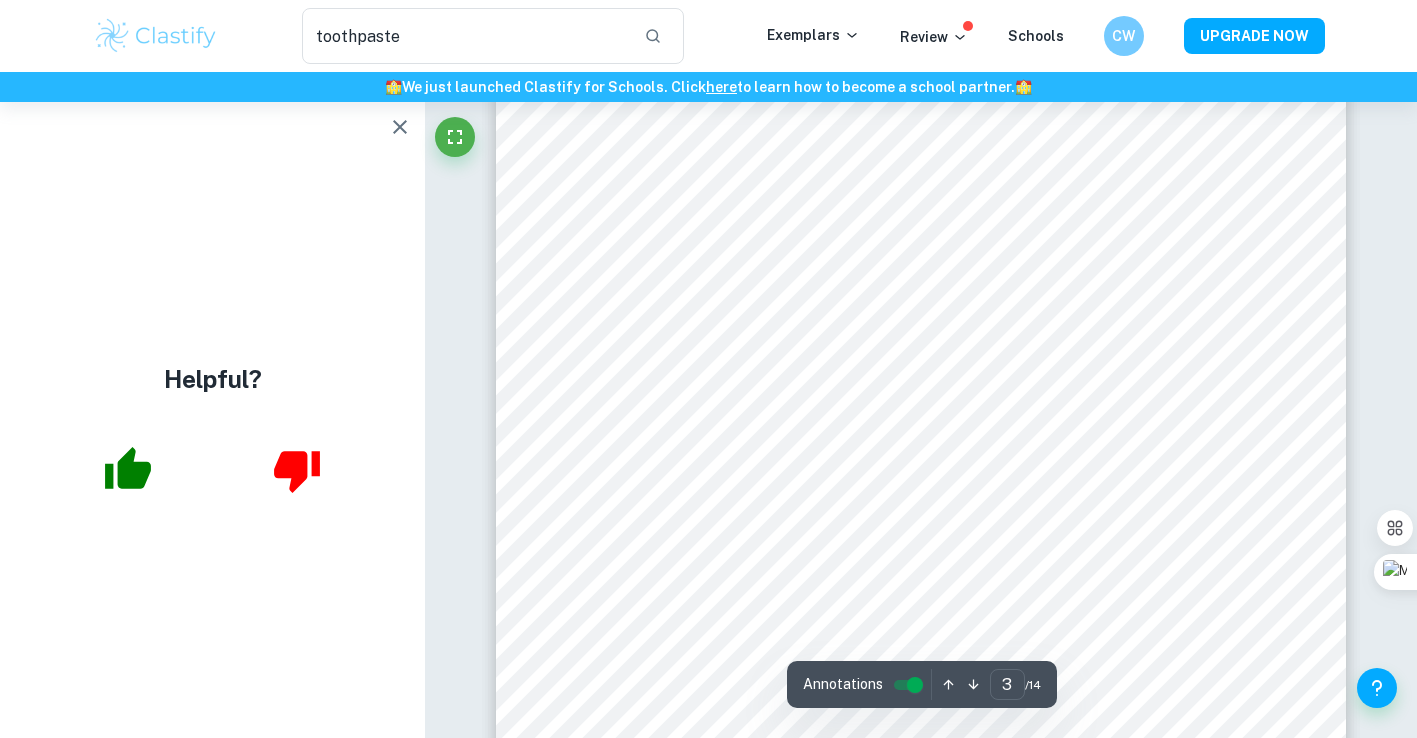 scroll, scrollTop: 2990, scrollLeft: 0, axis: vertical 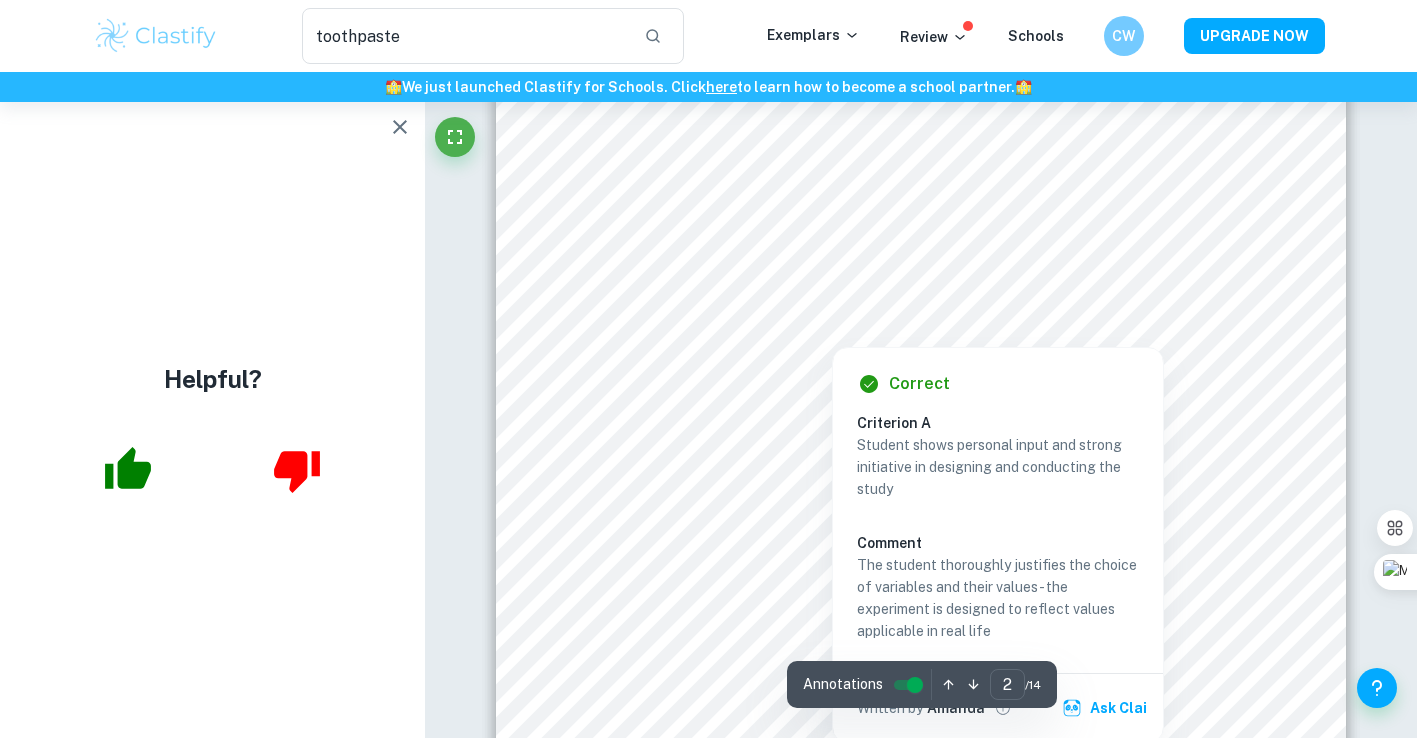 type on "1" 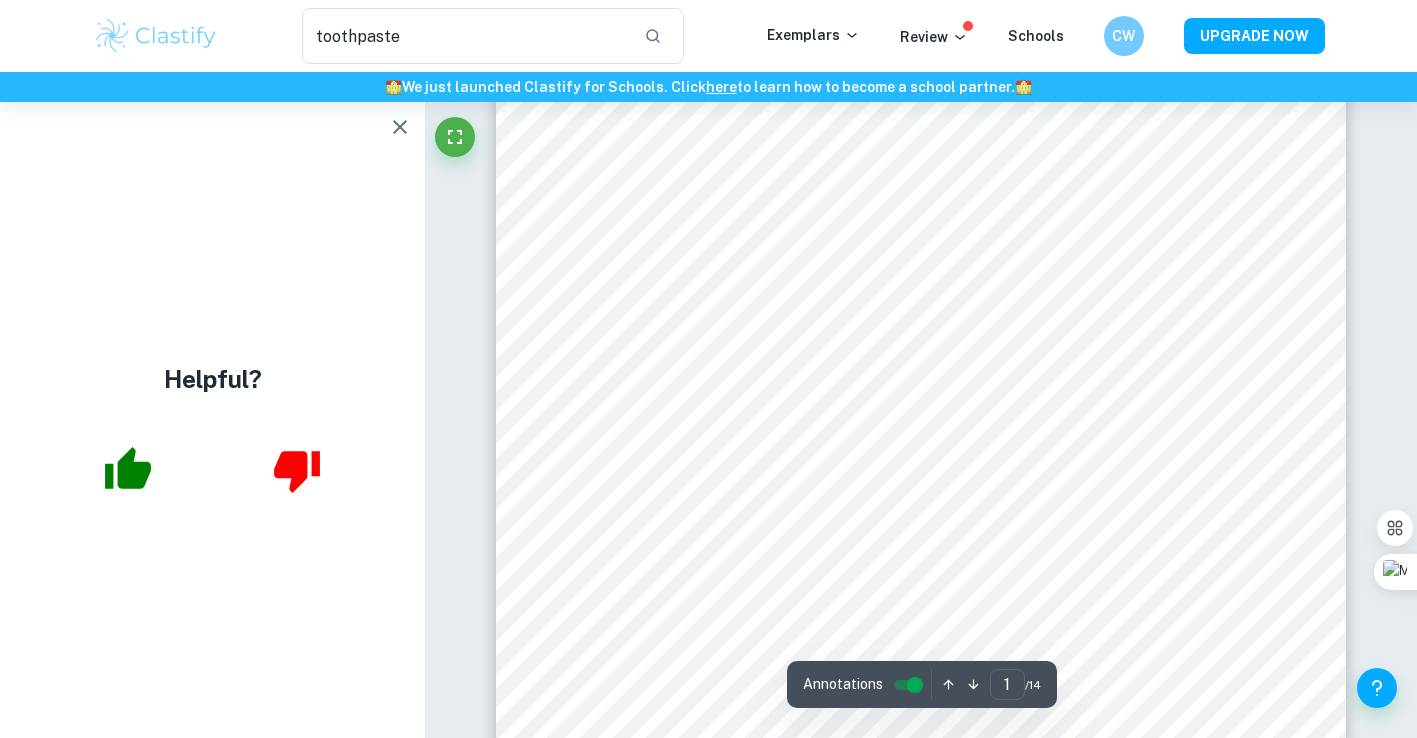scroll, scrollTop: 98, scrollLeft: 0, axis: vertical 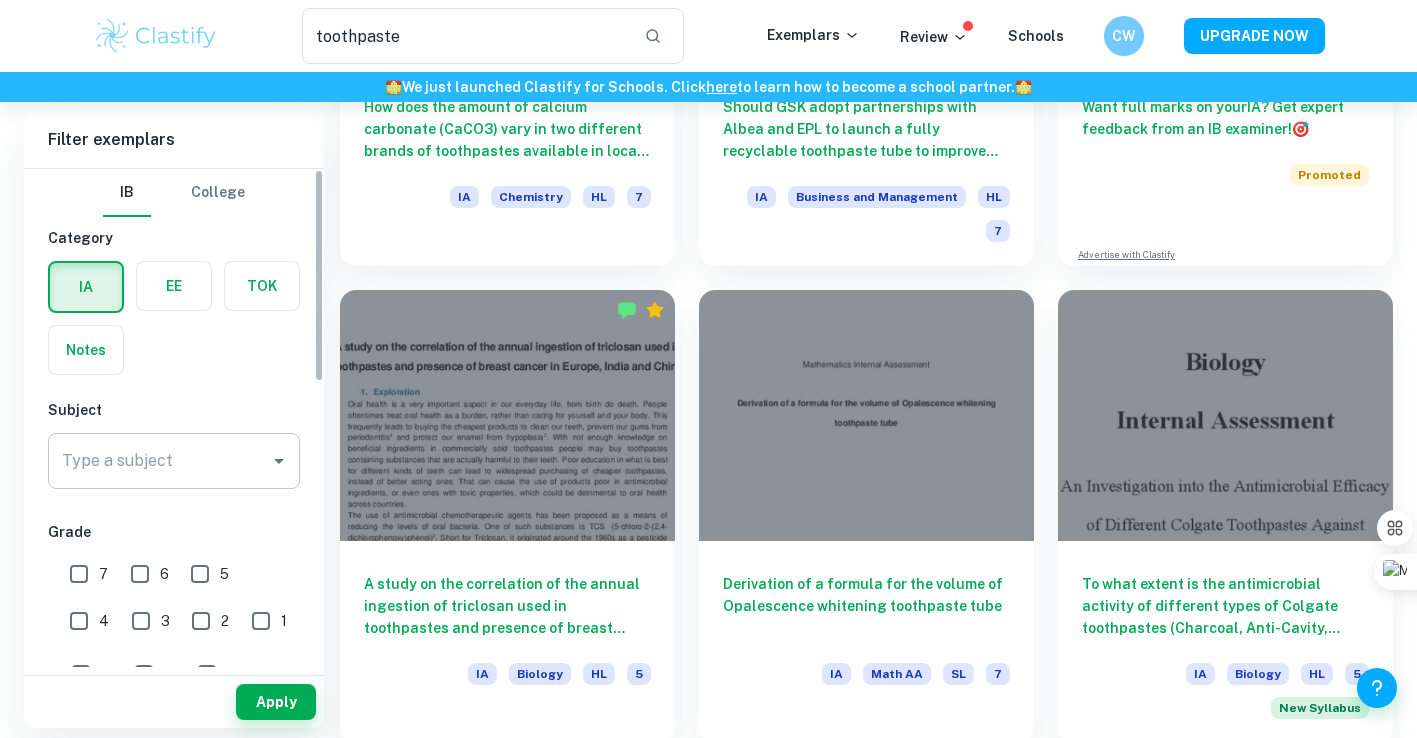 click on "Type a subject" at bounding box center (159, 461) 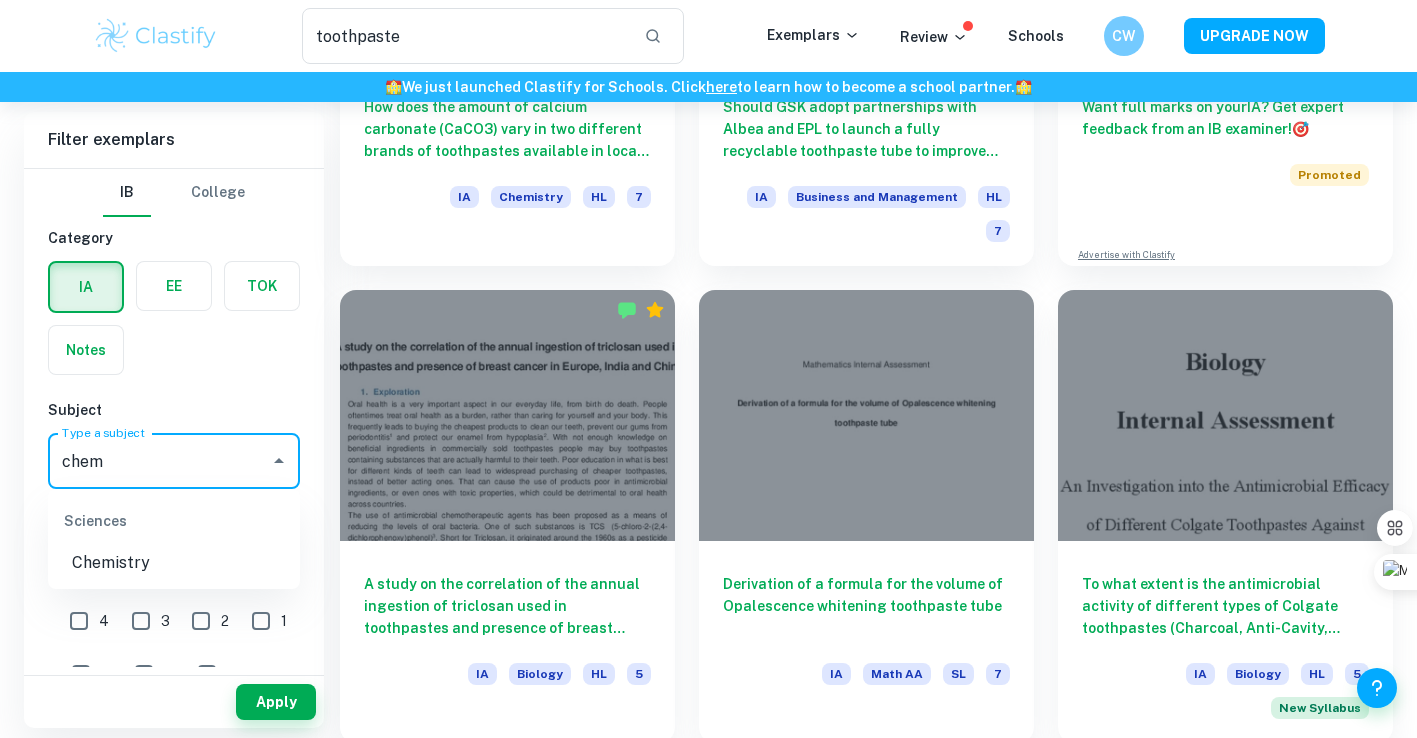 click on "Chemistry" at bounding box center [174, 563] 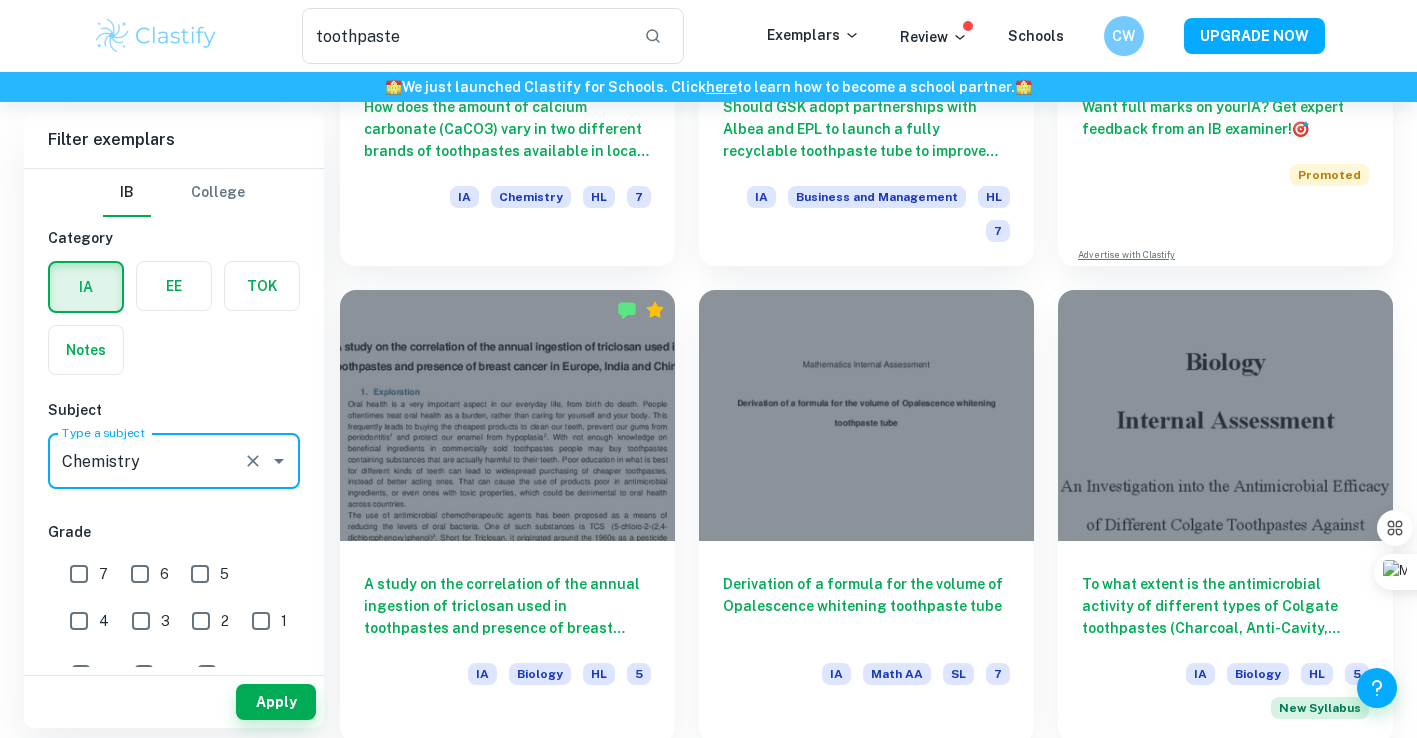 type on "Chemistry" 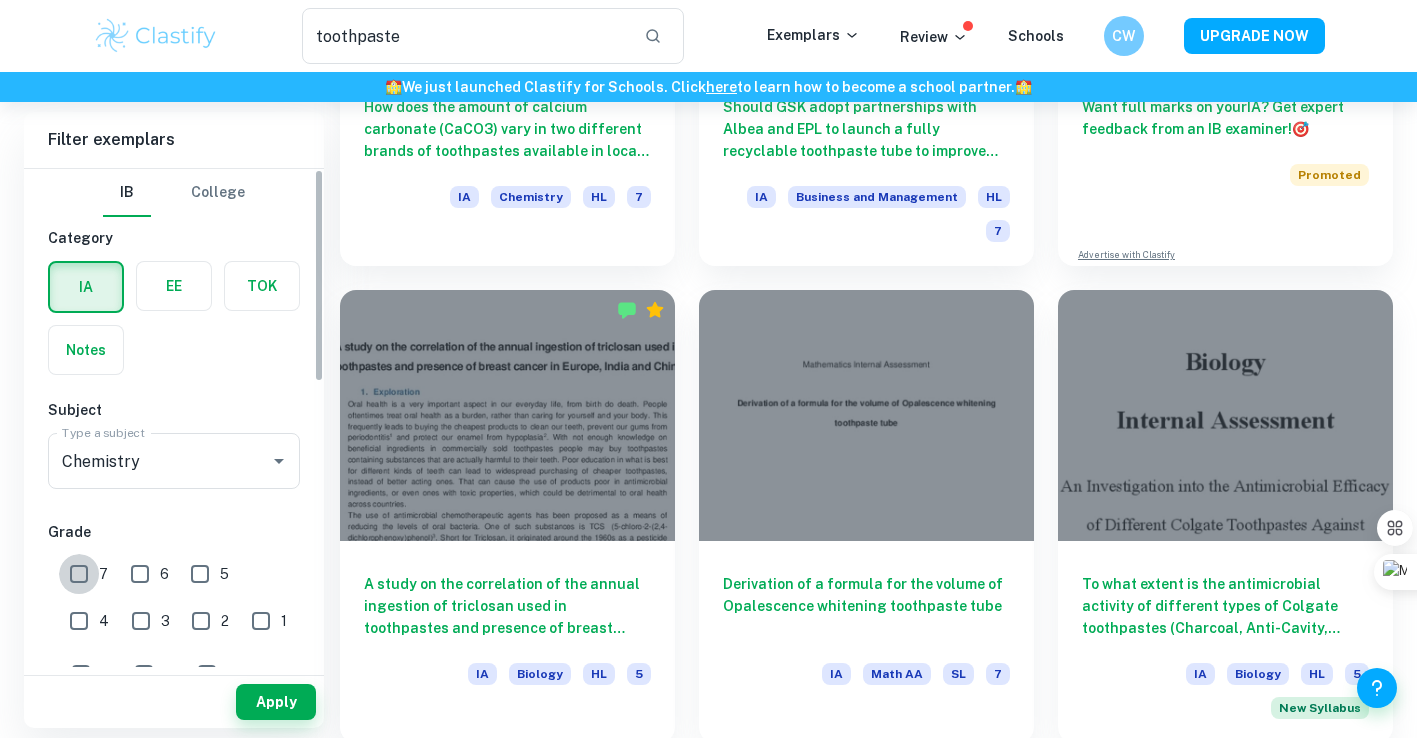 click on "7" at bounding box center (79, 574) 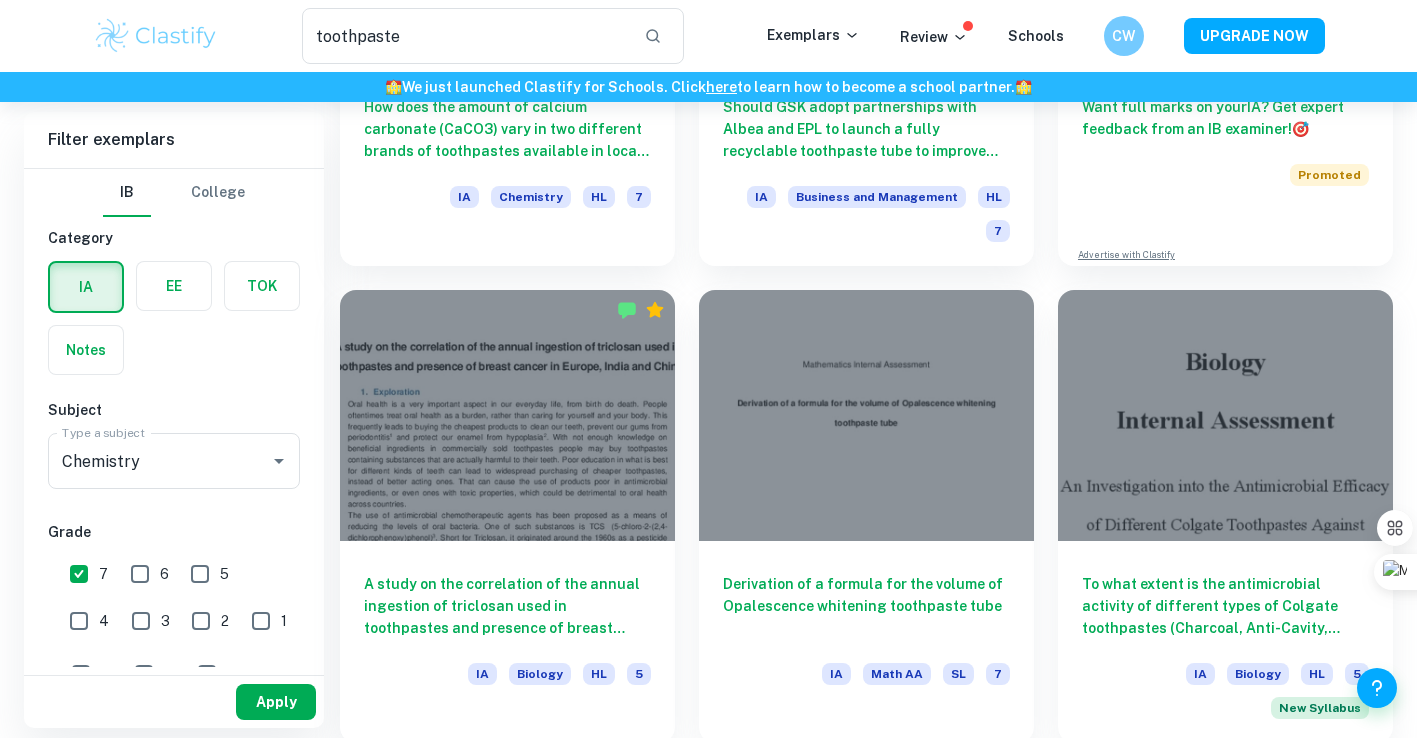 click on "Apply" at bounding box center [276, 702] 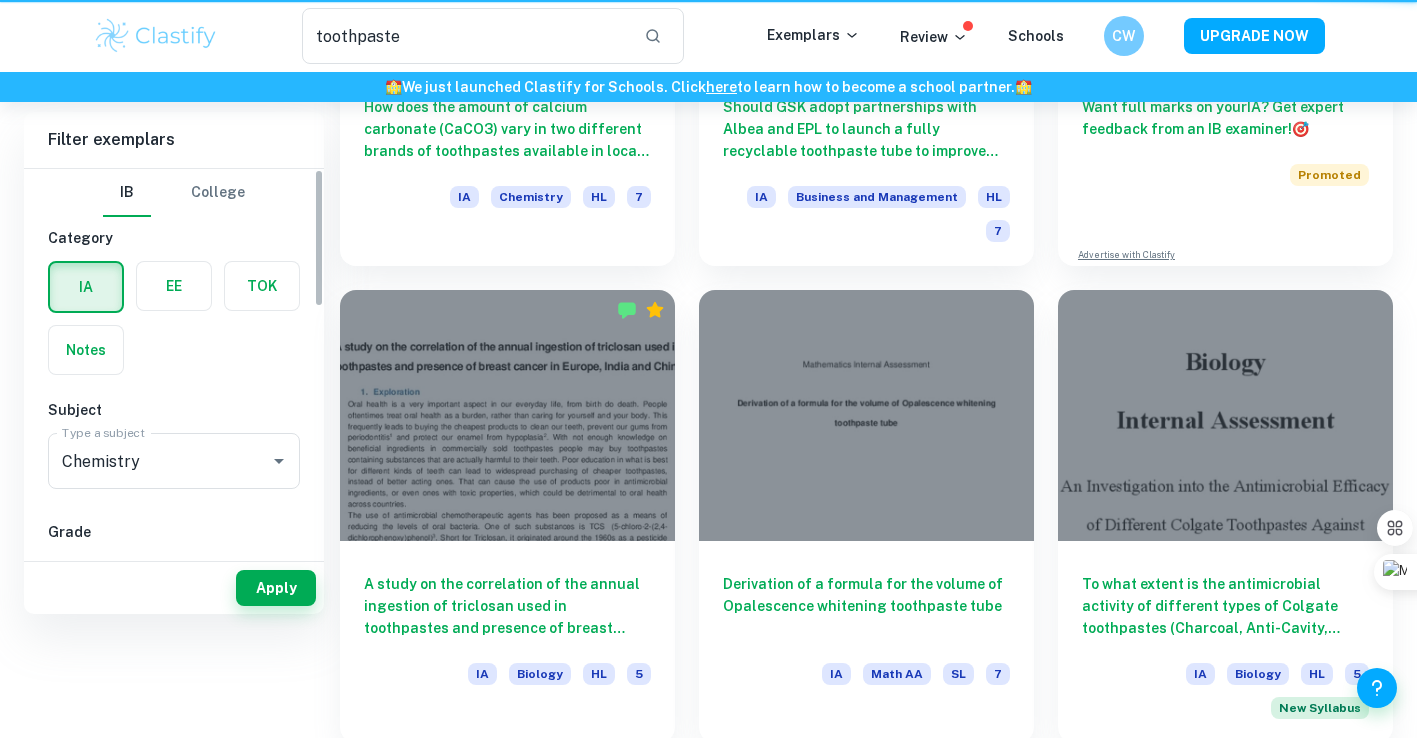 scroll, scrollTop: 0, scrollLeft: 0, axis: both 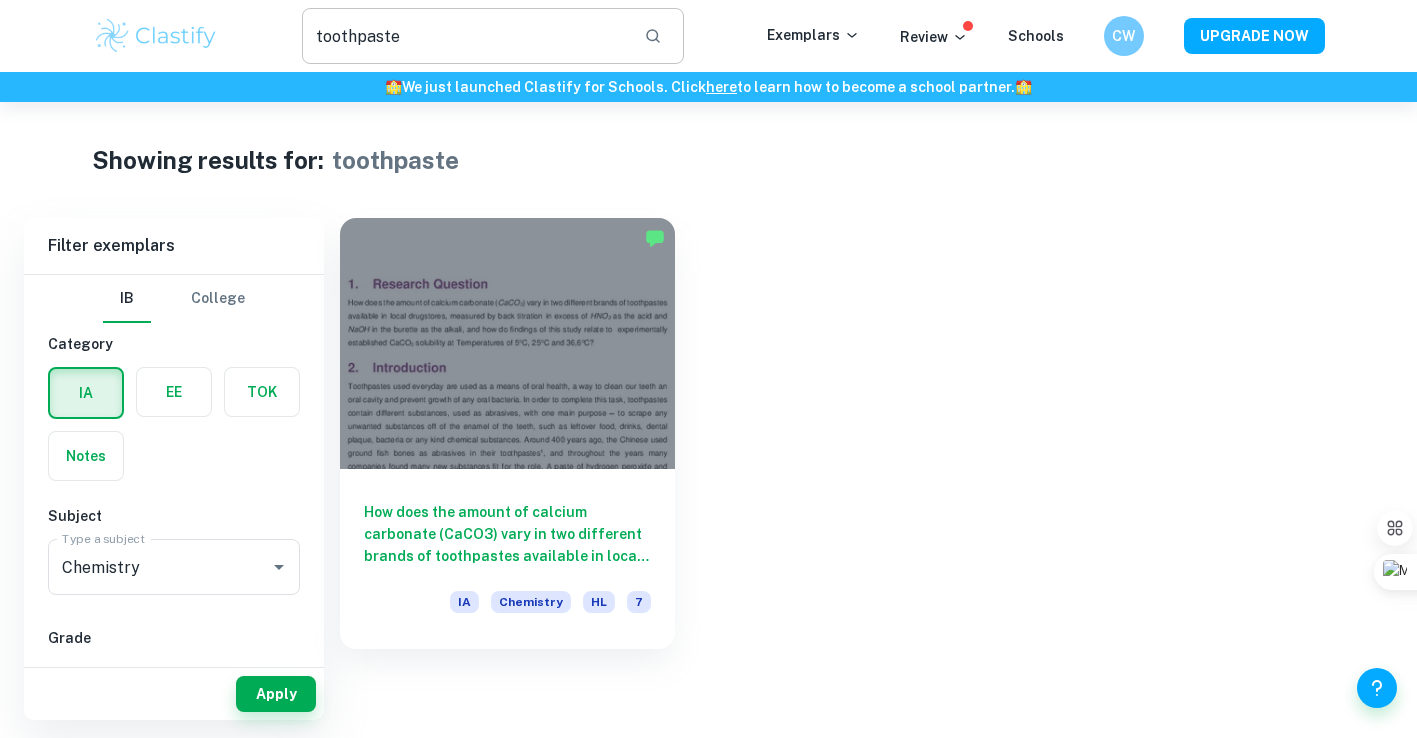 click on "toothpaste" at bounding box center (465, 36) 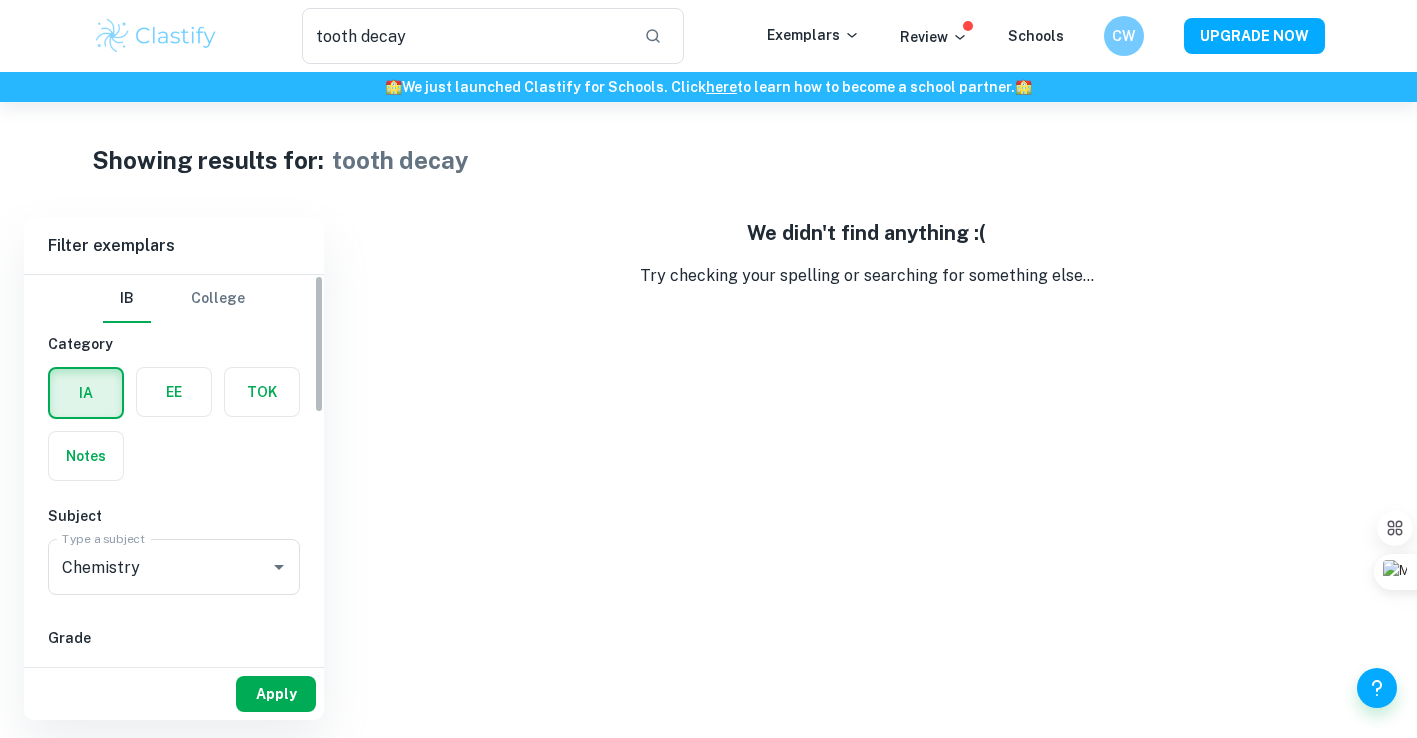 click on "Apply" at bounding box center [276, 694] 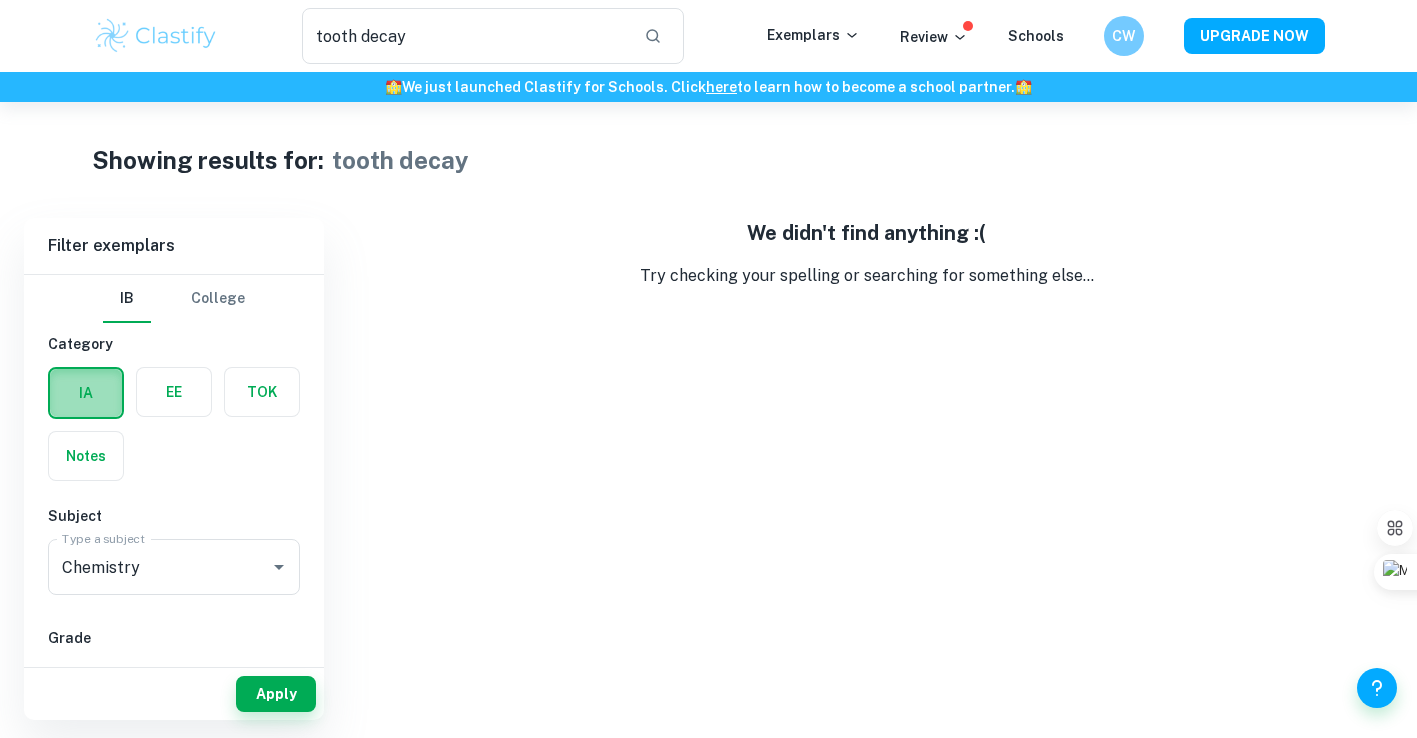click at bounding box center (86, 393) 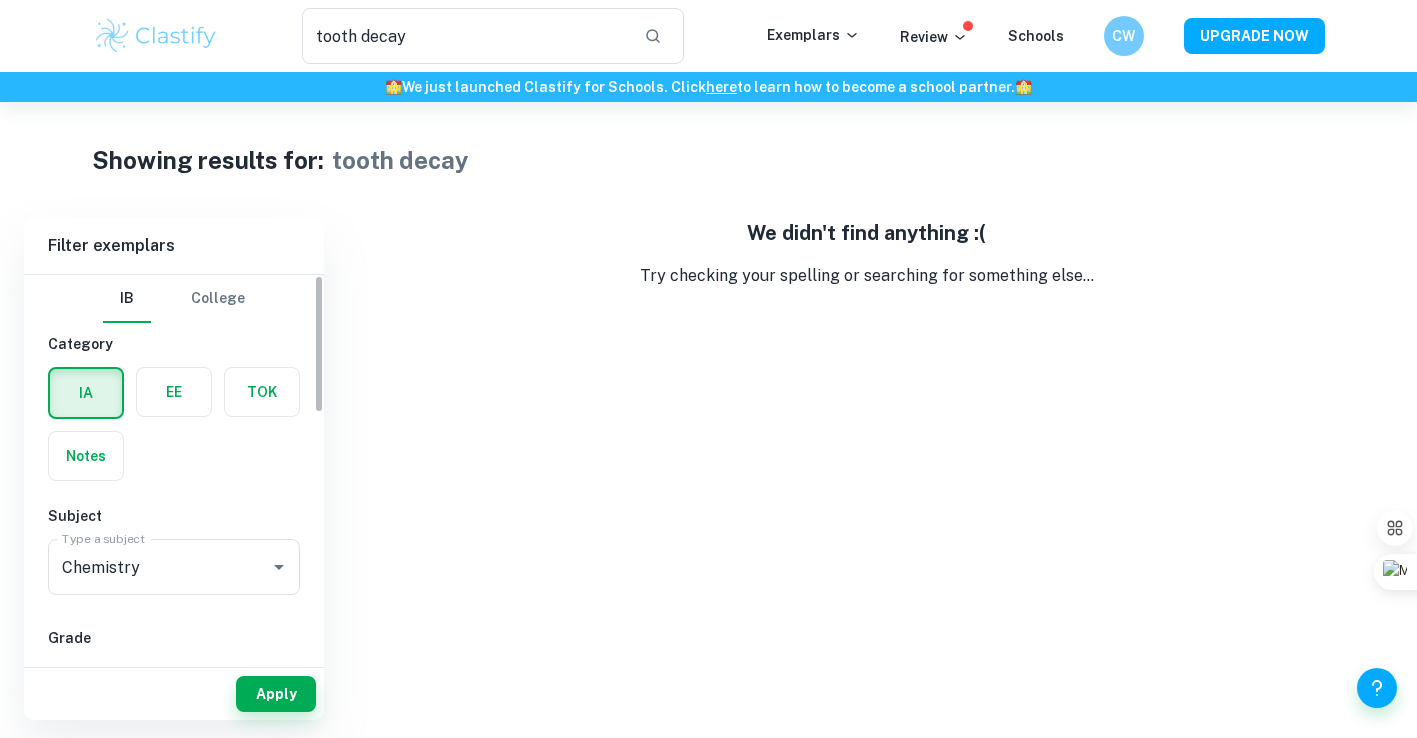 drag, startPoint x: 91, startPoint y: 396, endPoint x: 125, endPoint y: 384, distance: 36.05551 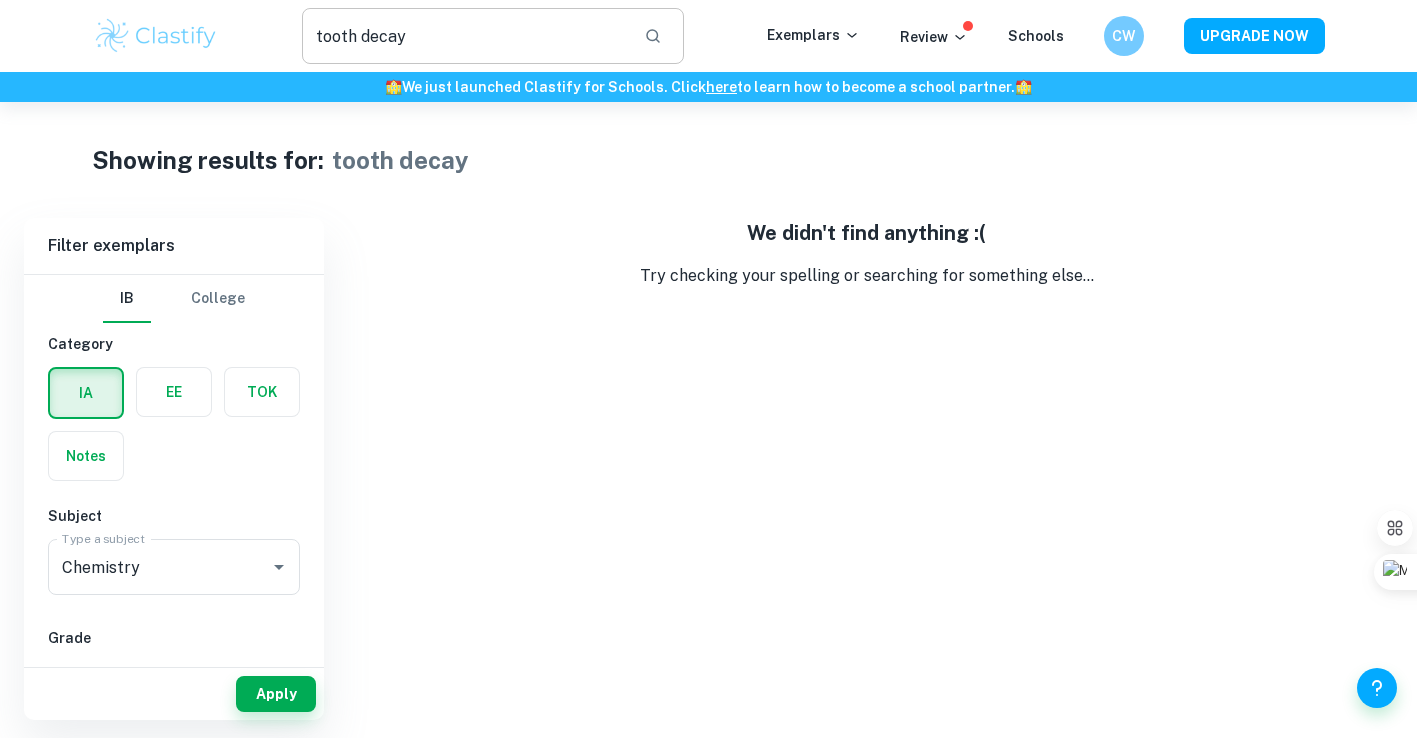 click on "tooth decay" at bounding box center [465, 36] 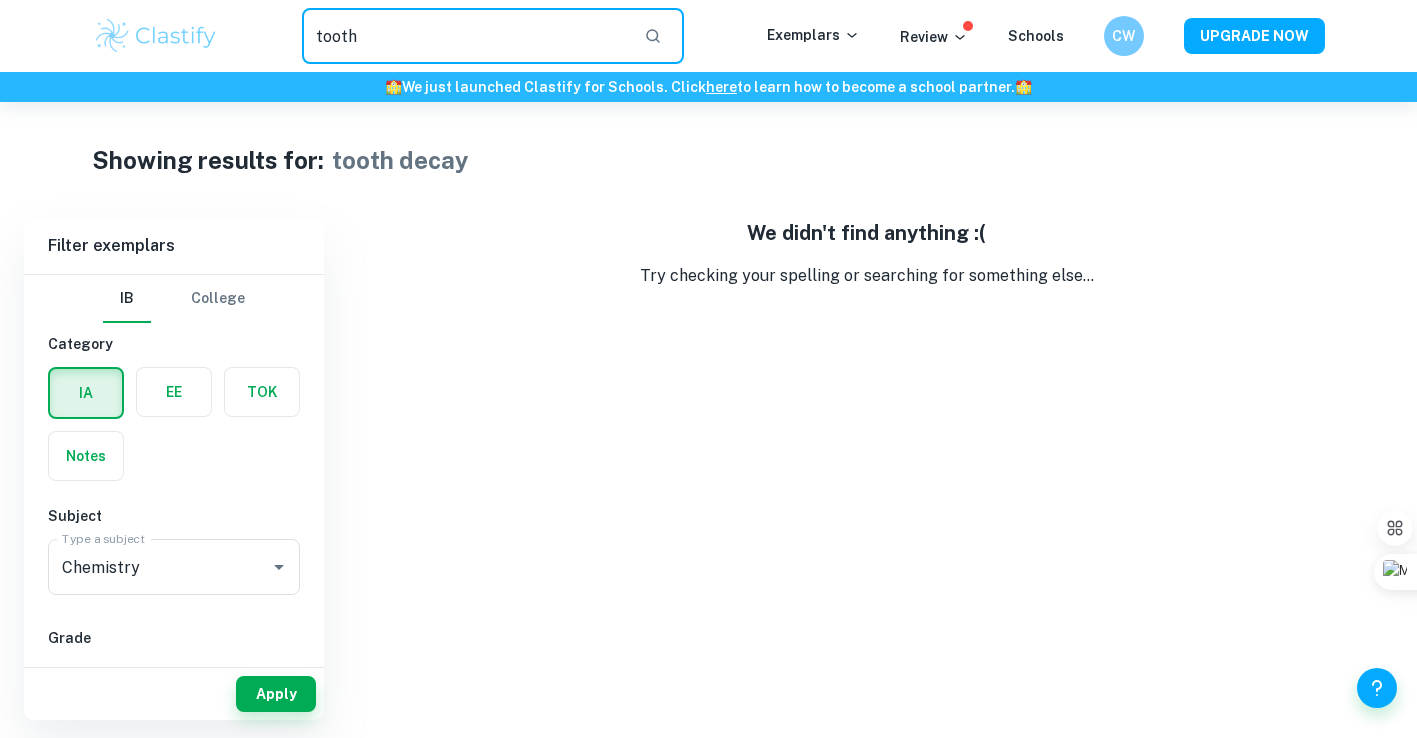 type on "tooth" 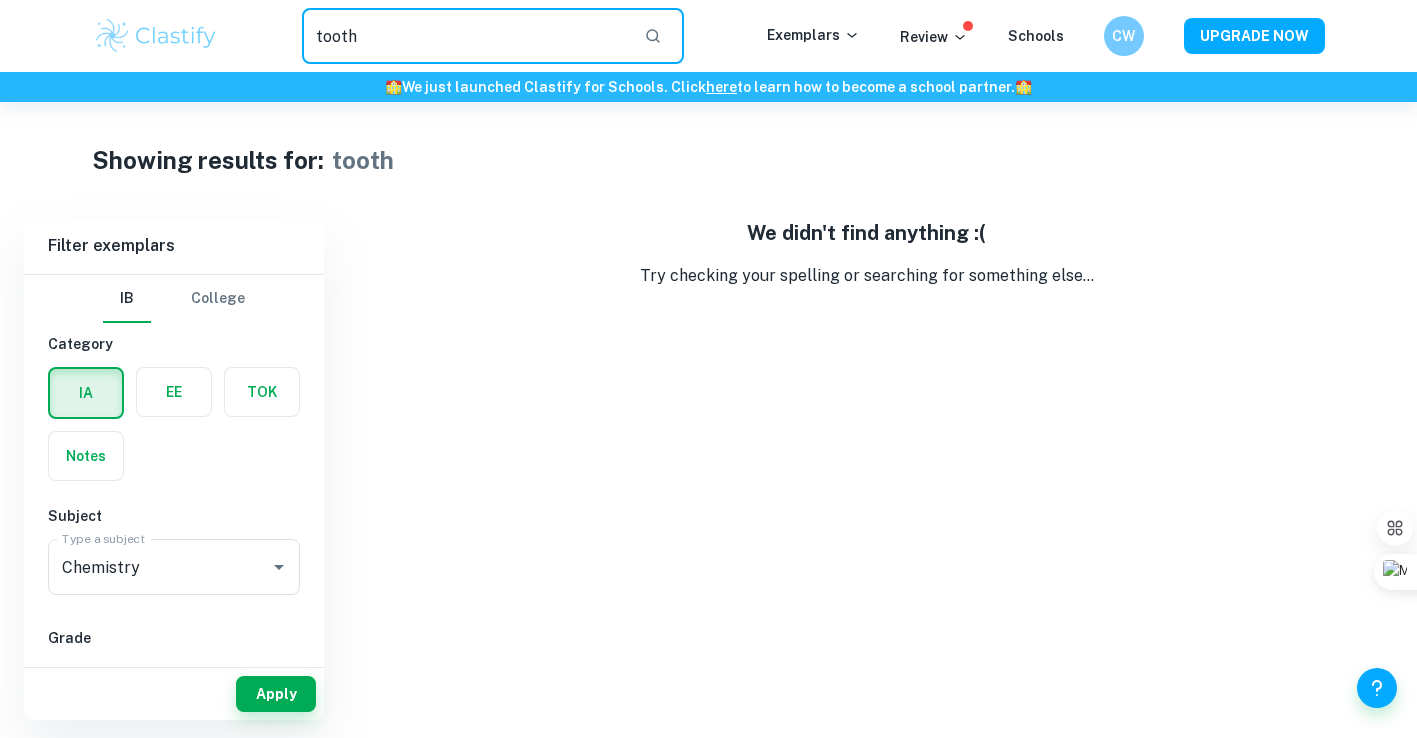 click on "tooth" at bounding box center (465, 36) 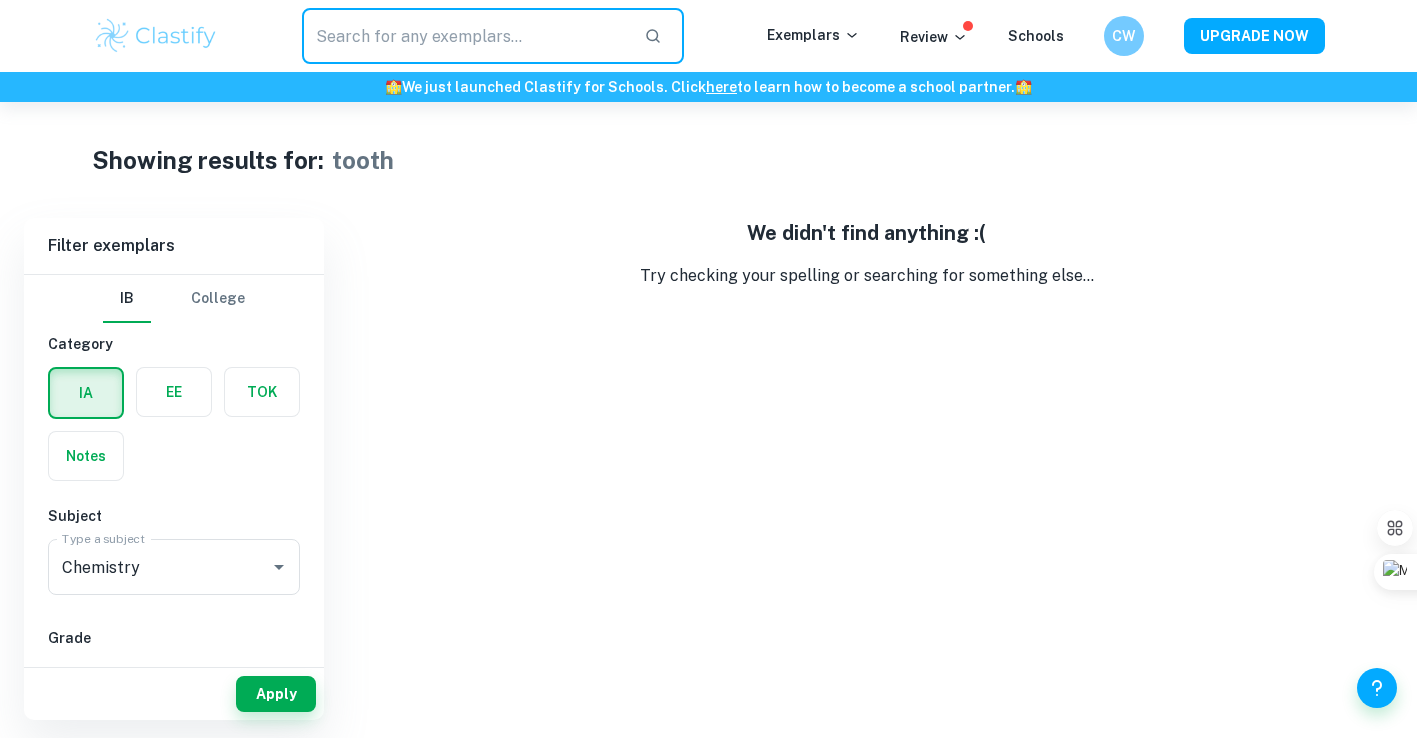 paste on "t pKa values" 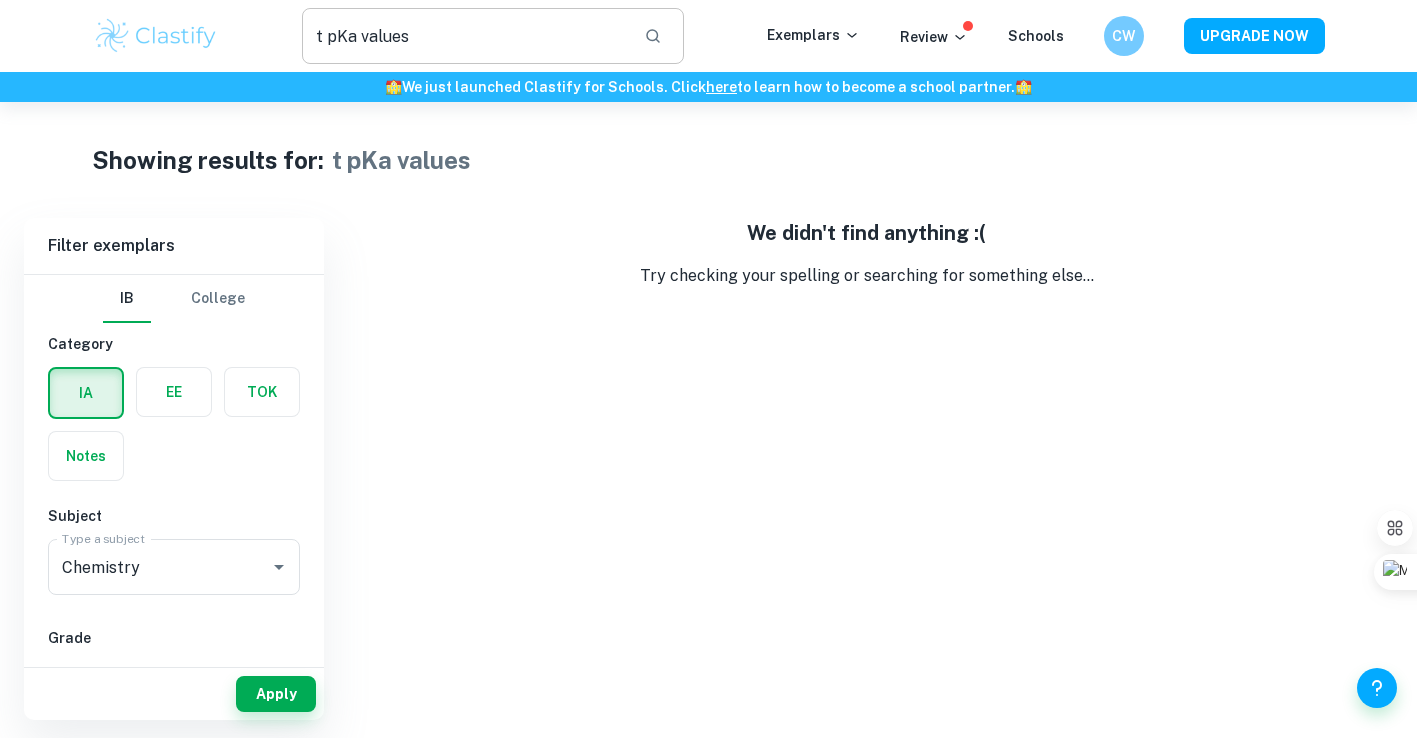 click on "t pKa values" at bounding box center [465, 36] 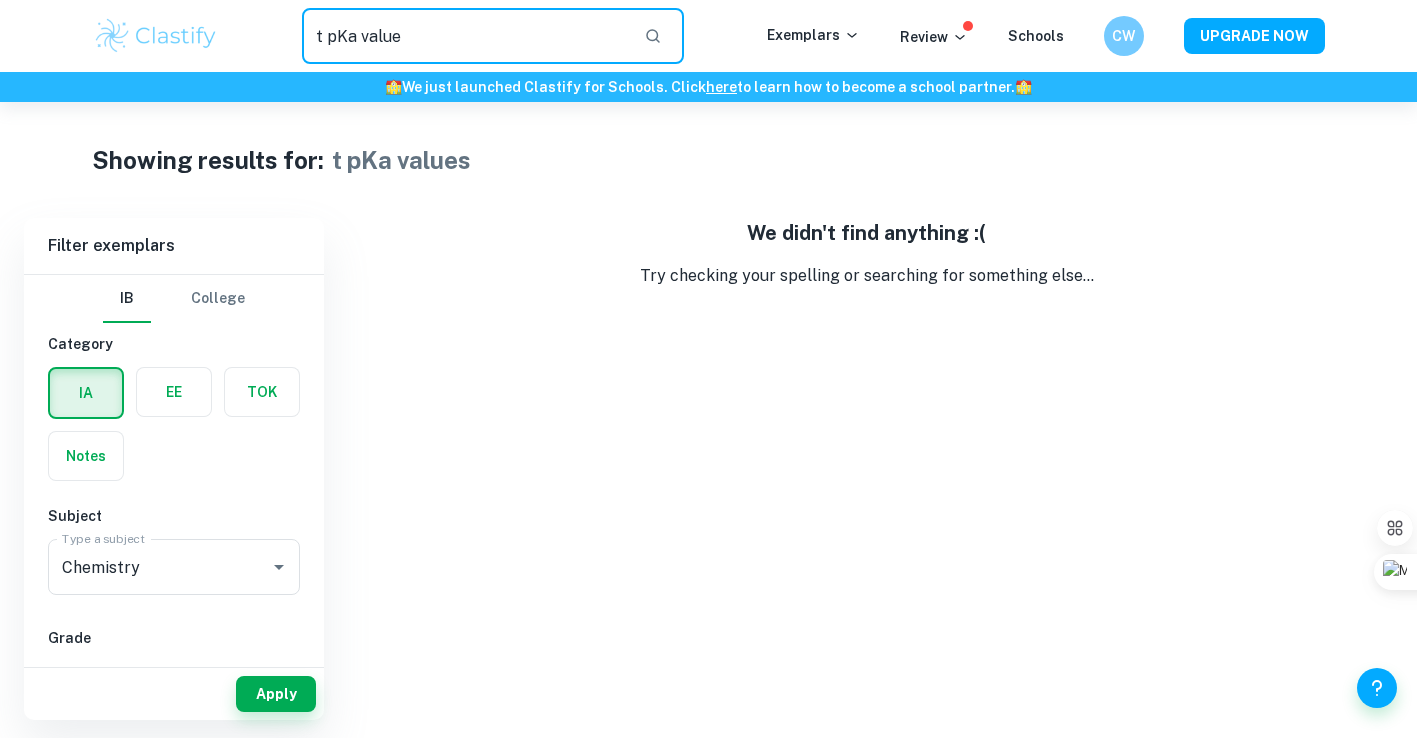 click on "t pKa value" at bounding box center (465, 36) 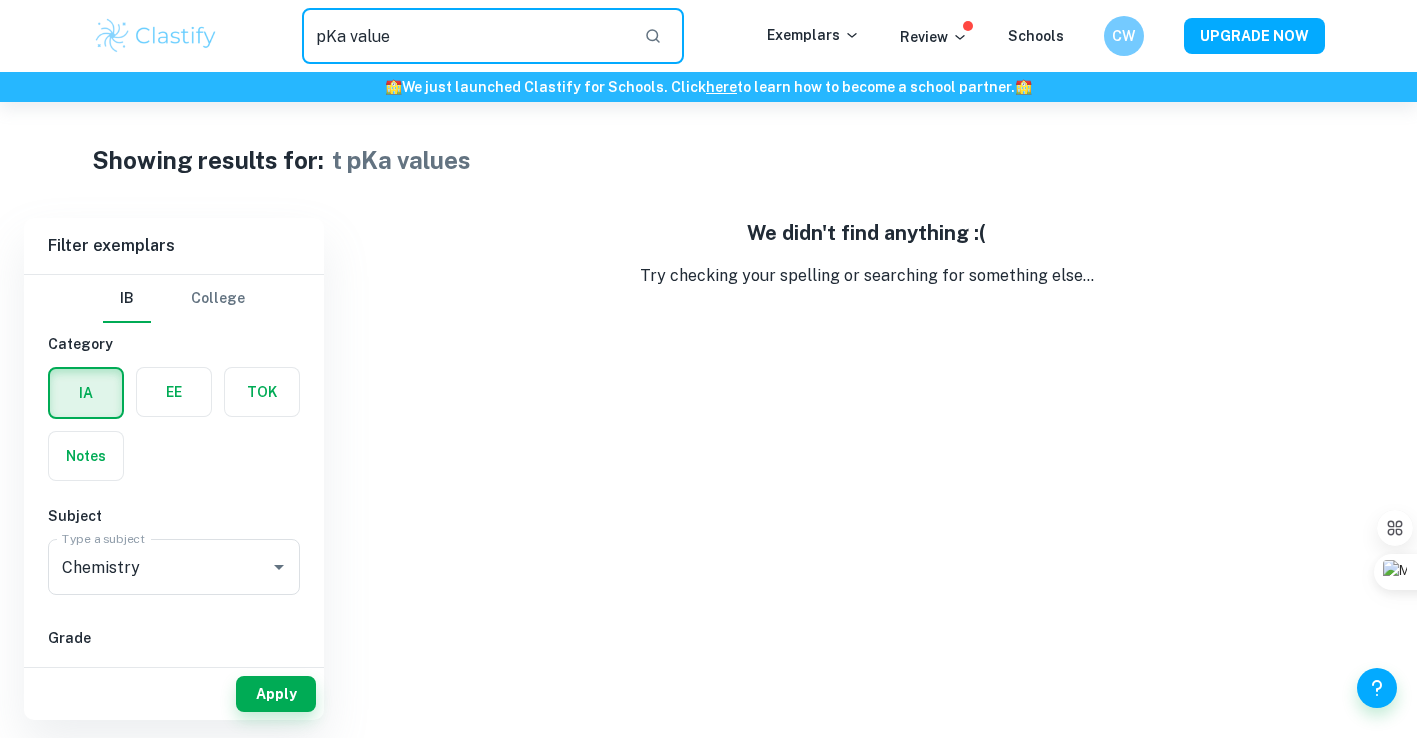 type on "pKa value" 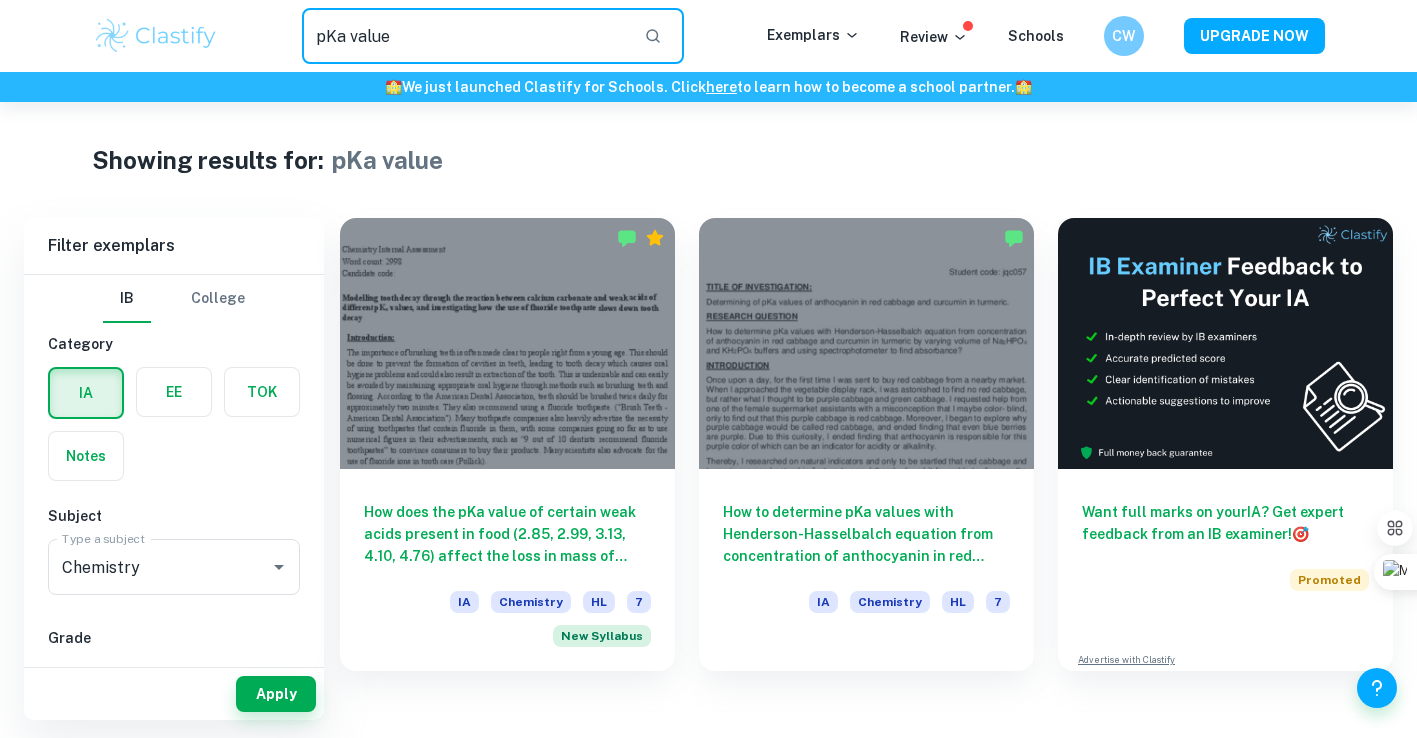 click on "pKa value" at bounding box center [465, 36] 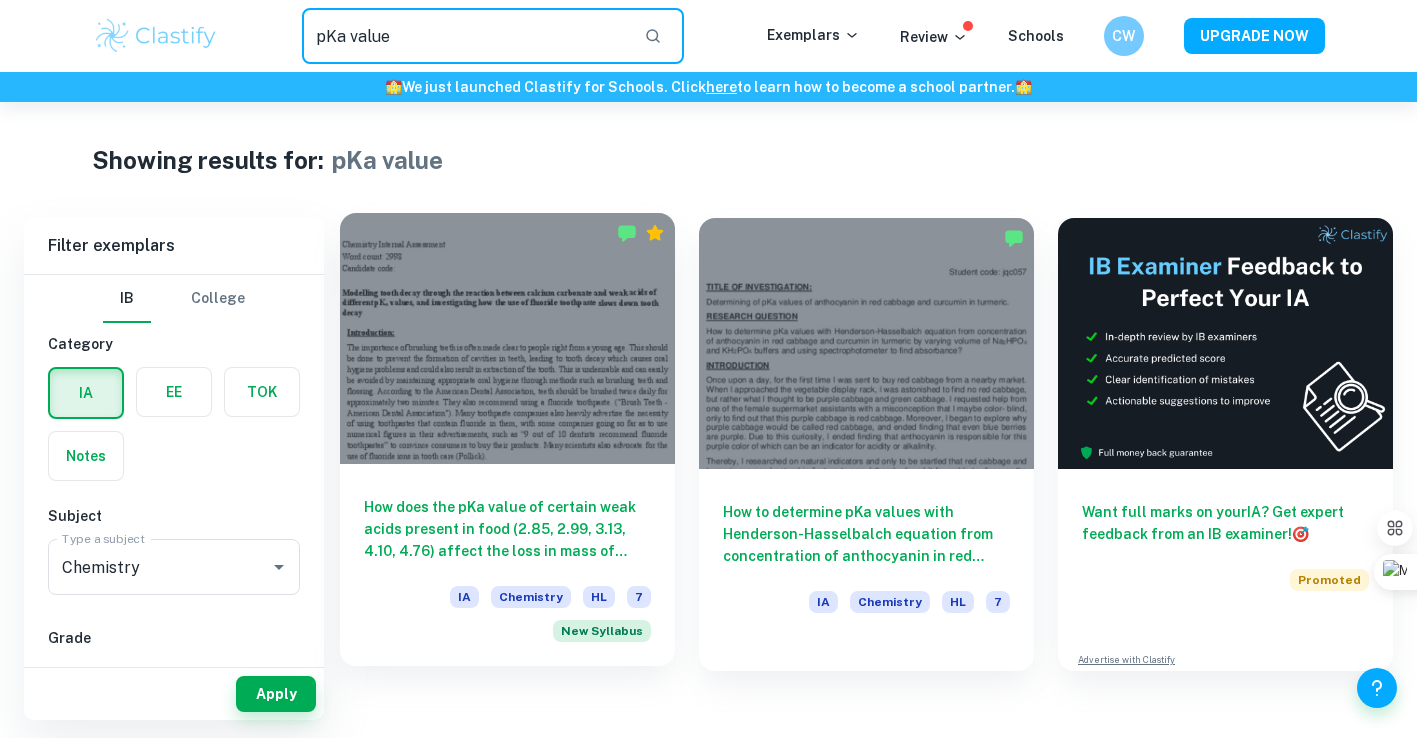 click at bounding box center (507, 338) 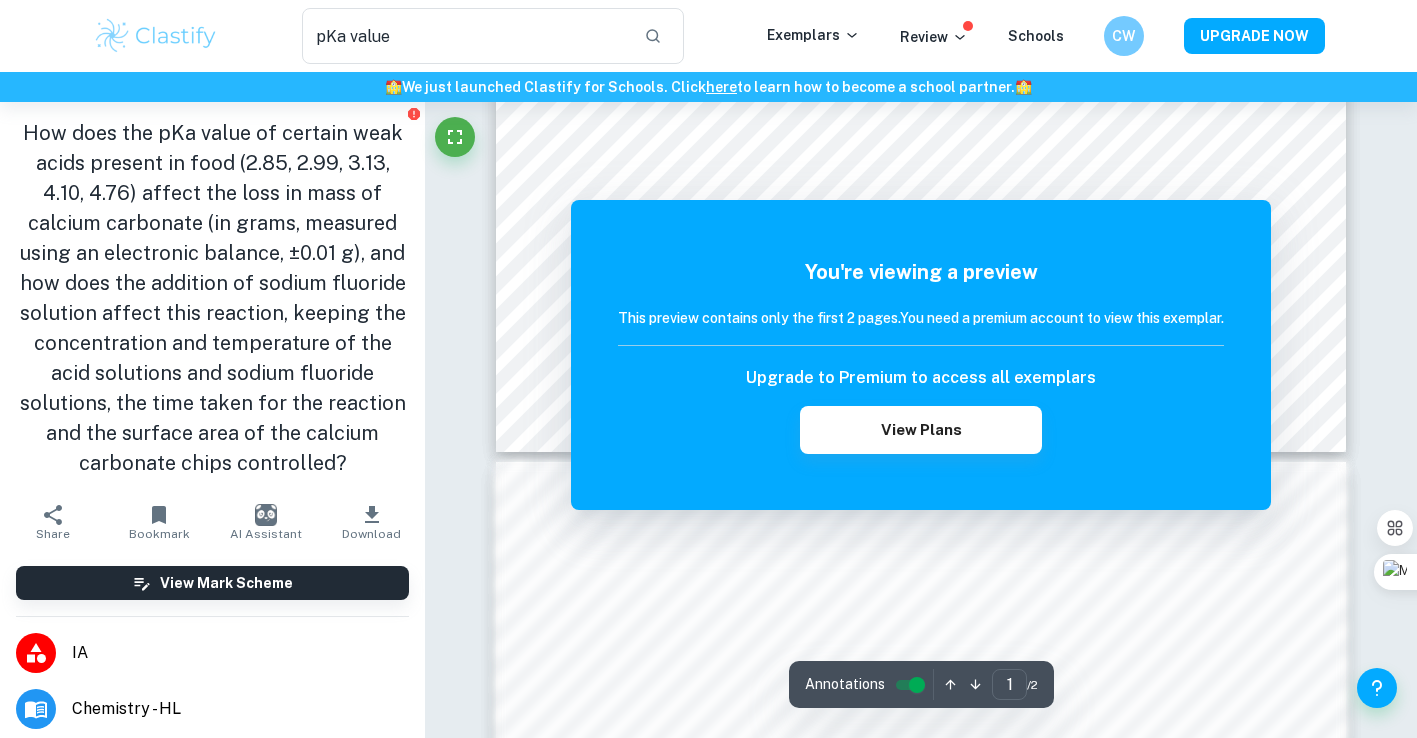 scroll, scrollTop: 967, scrollLeft: 0, axis: vertical 